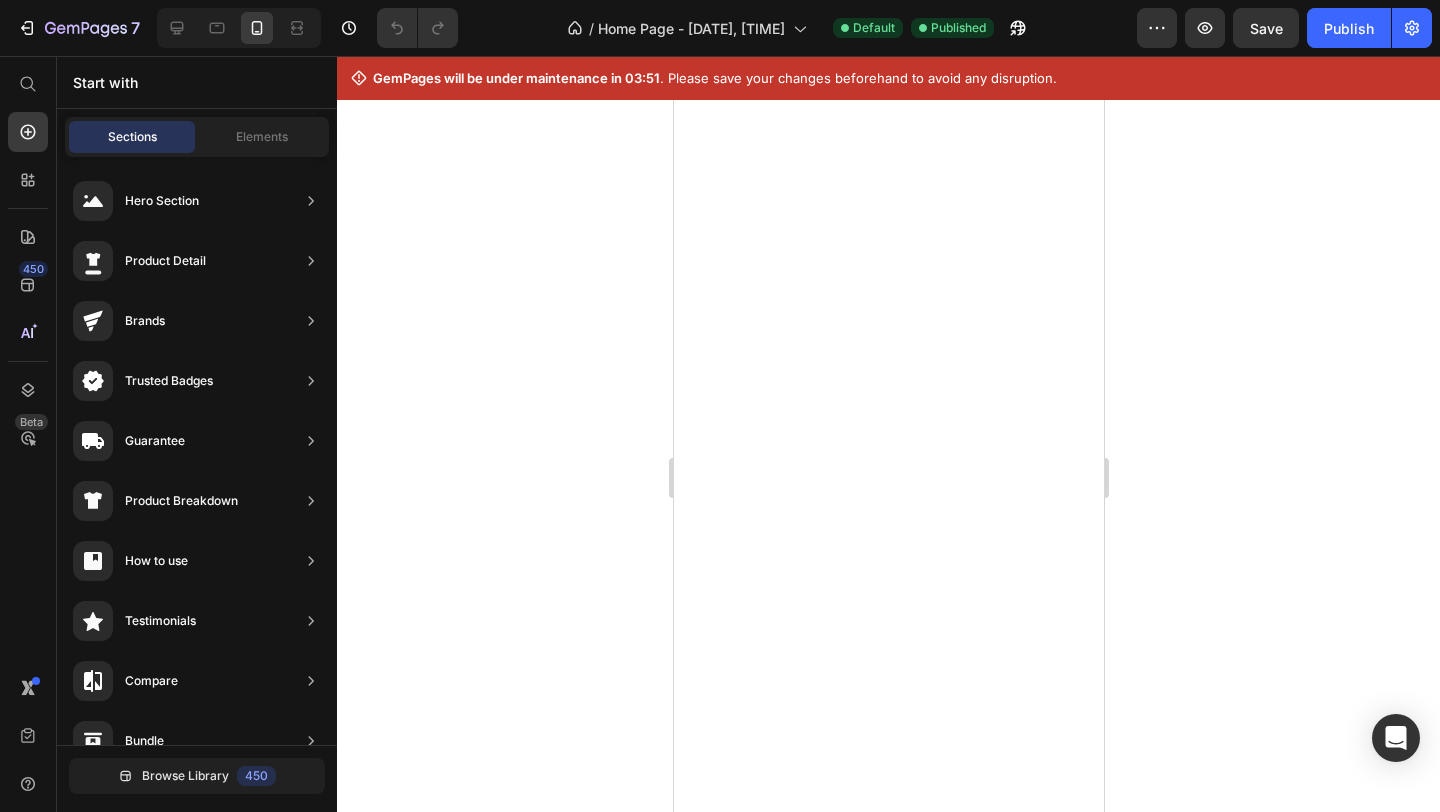 scroll, scrollTop: 0, scrollLeft: 0, axis: both 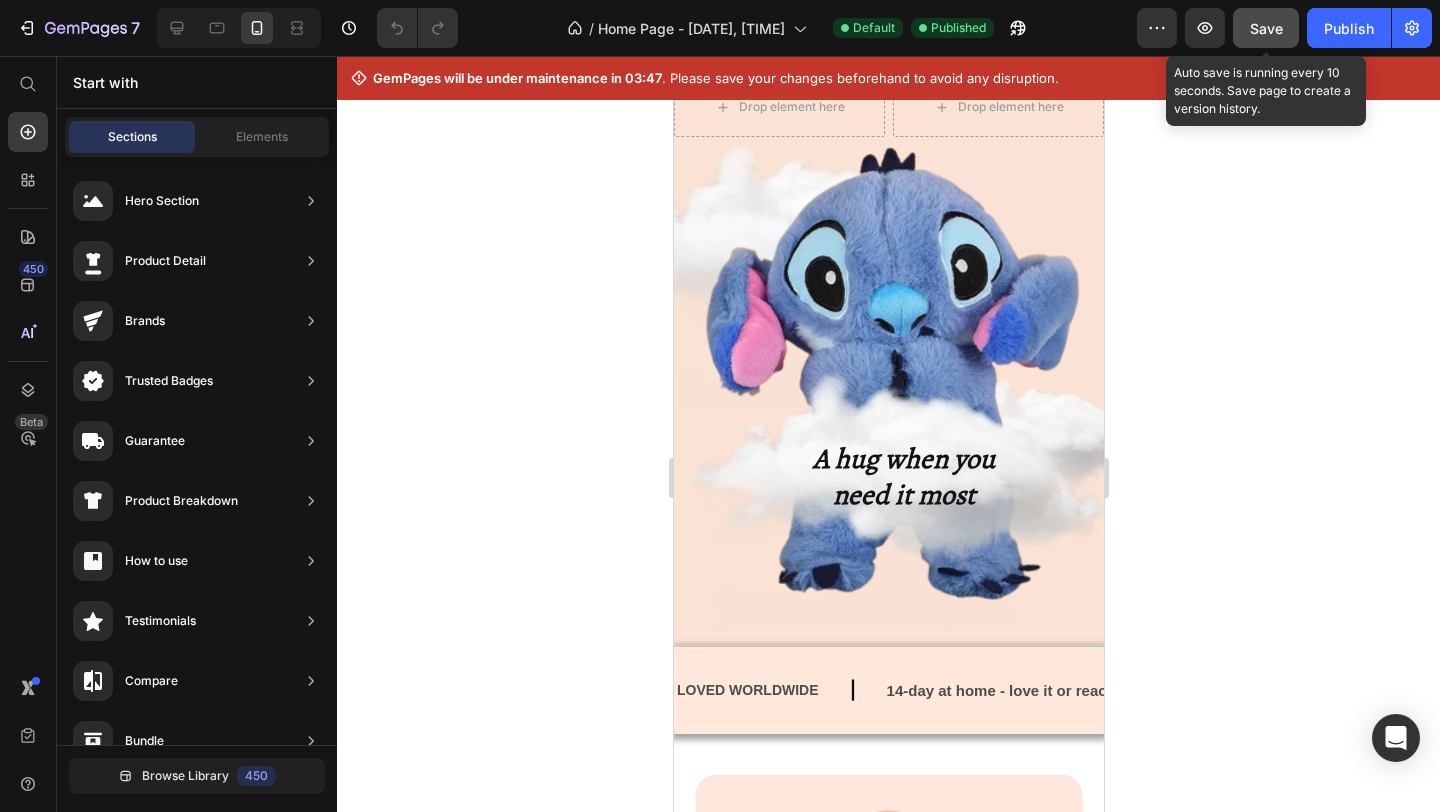 click on "Save" 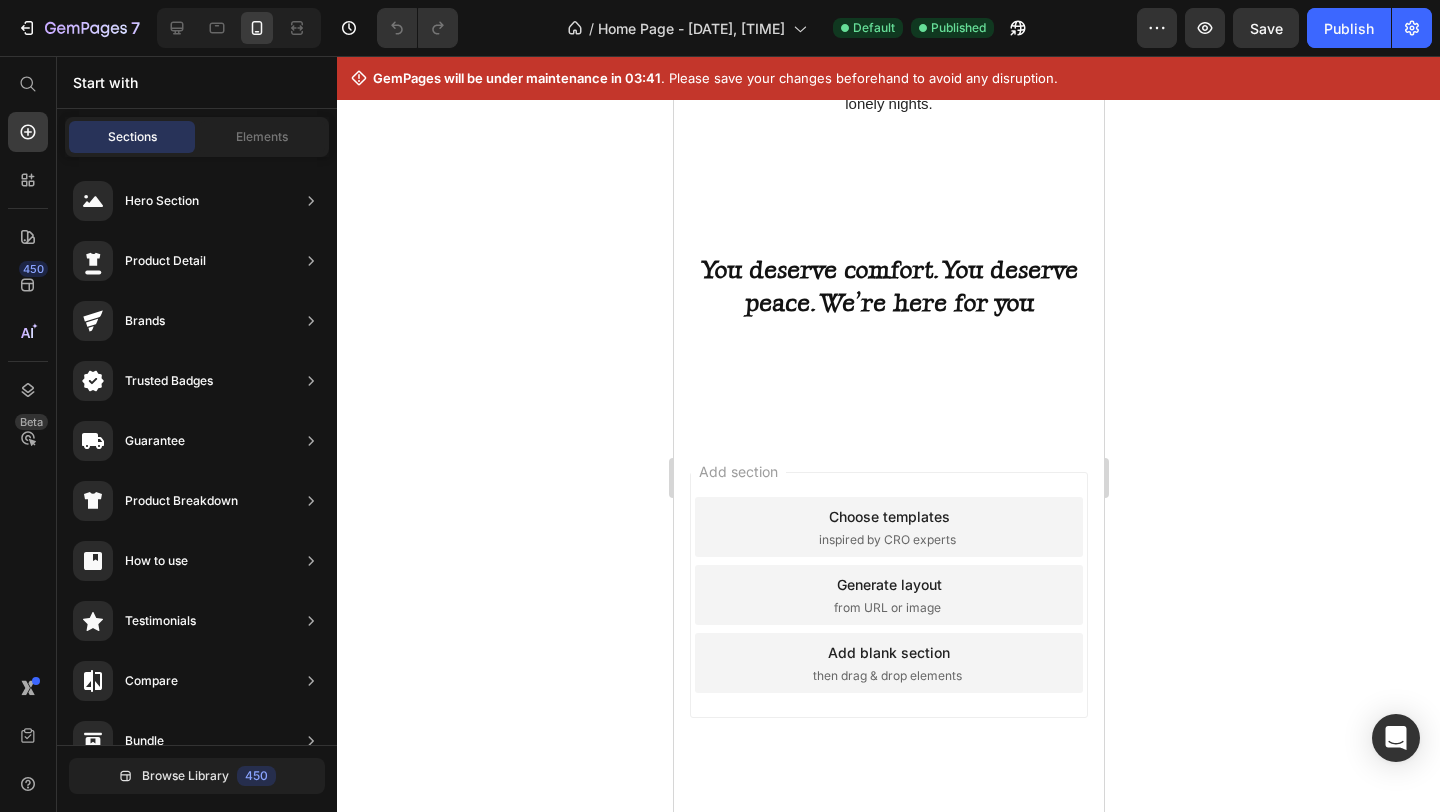scroll, scrollTop: 4043, scrollLeft: 0, axis: vertical 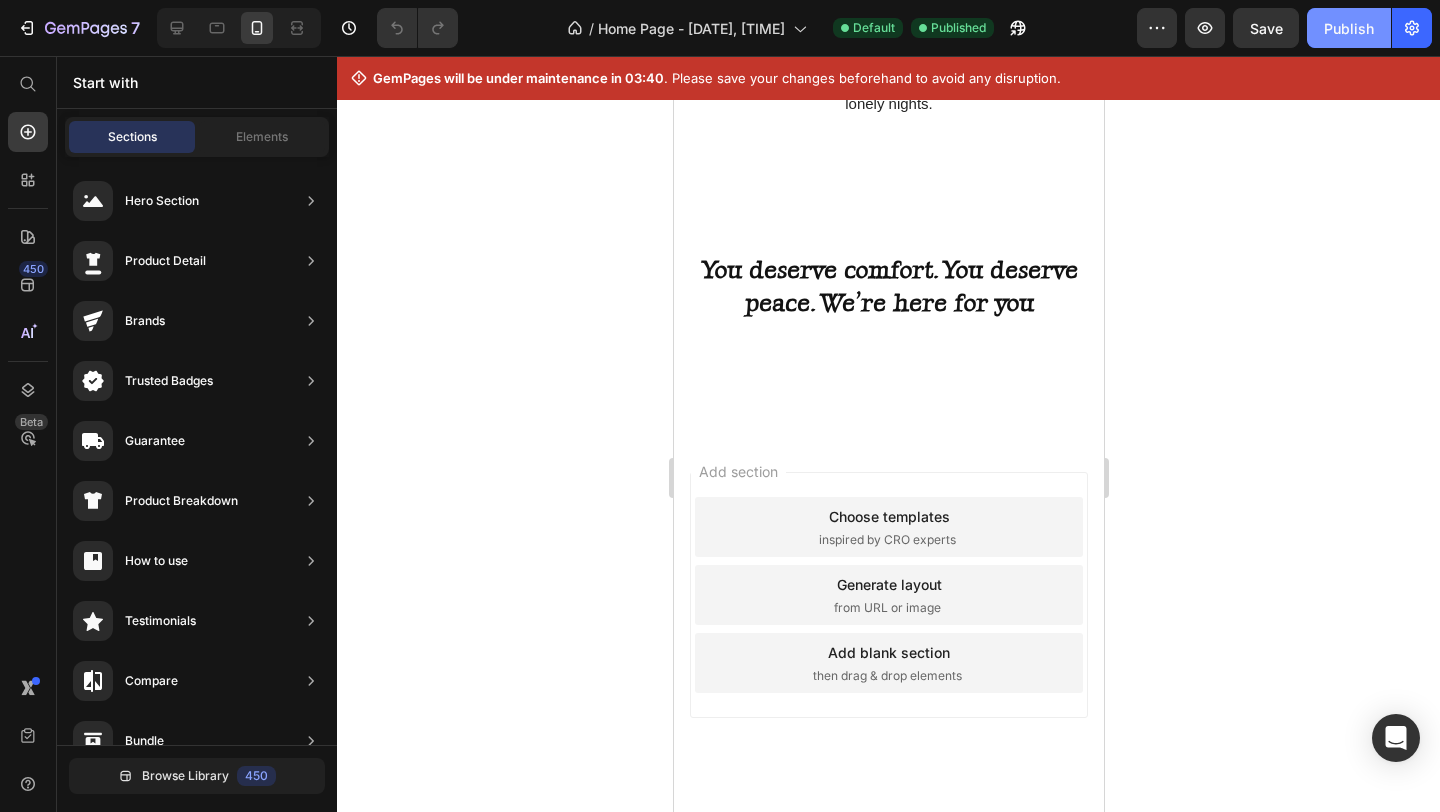 click on "Publish" at bounding box center [1349, 28] 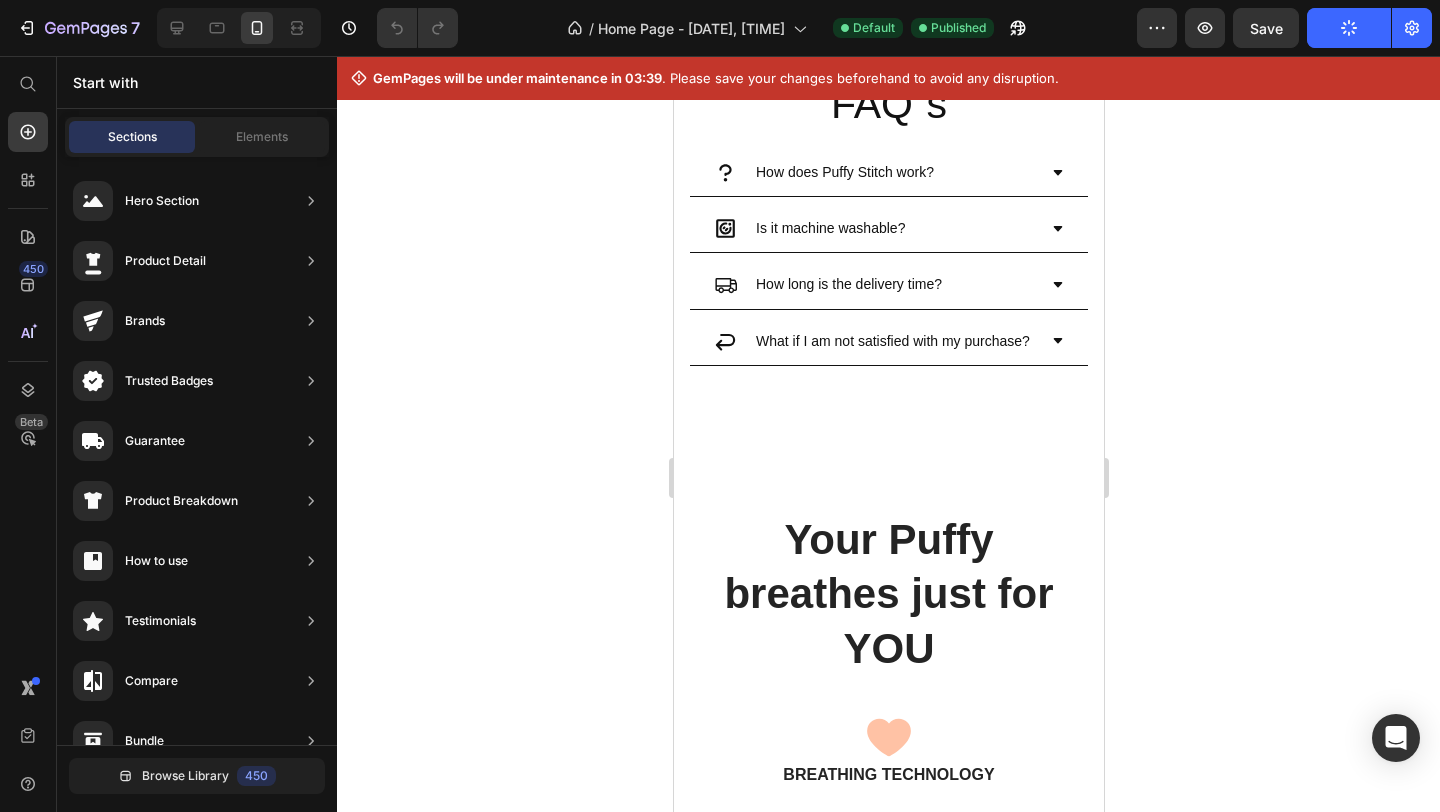 scroll, scrollTop: 826, scrollLeft: 0, axis: vertical 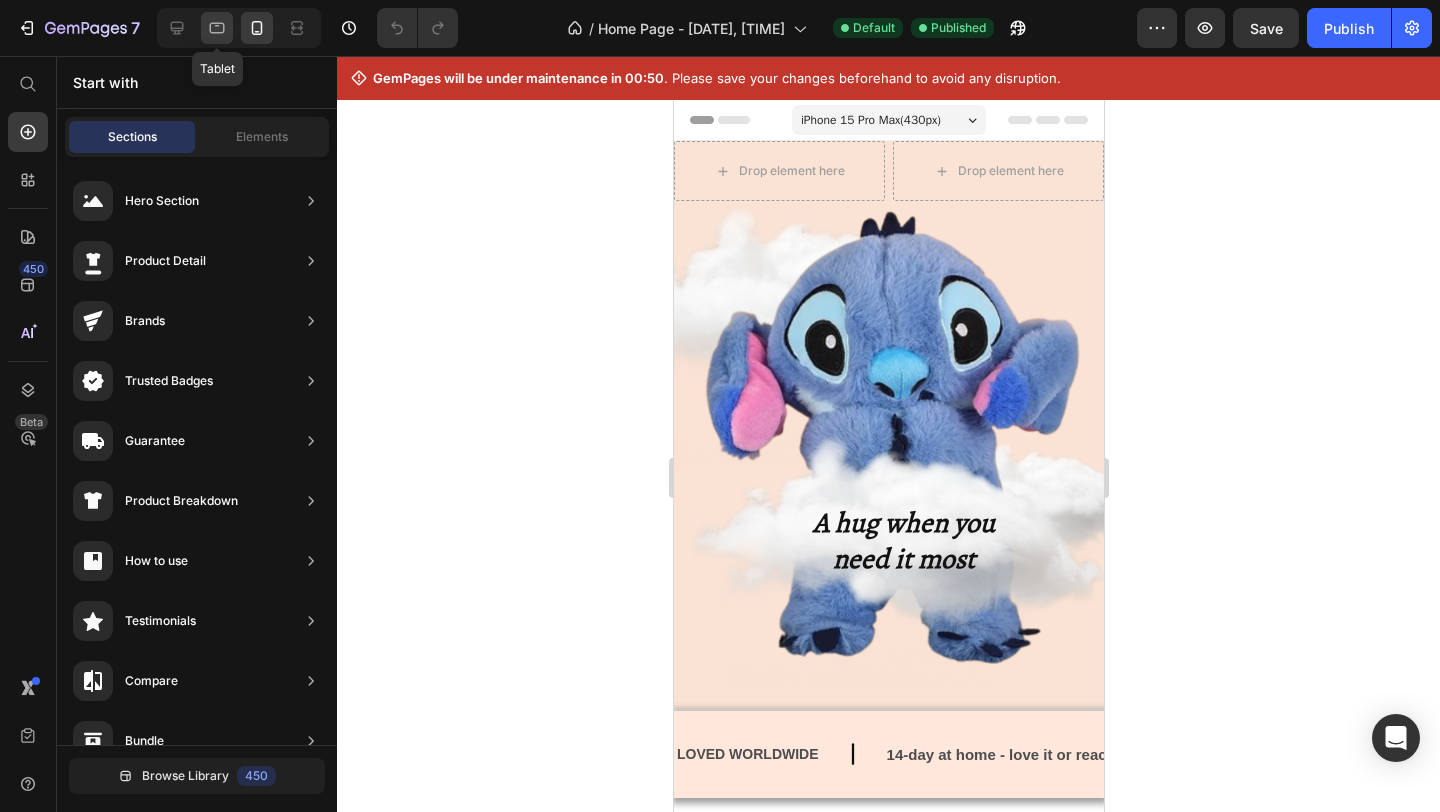 click 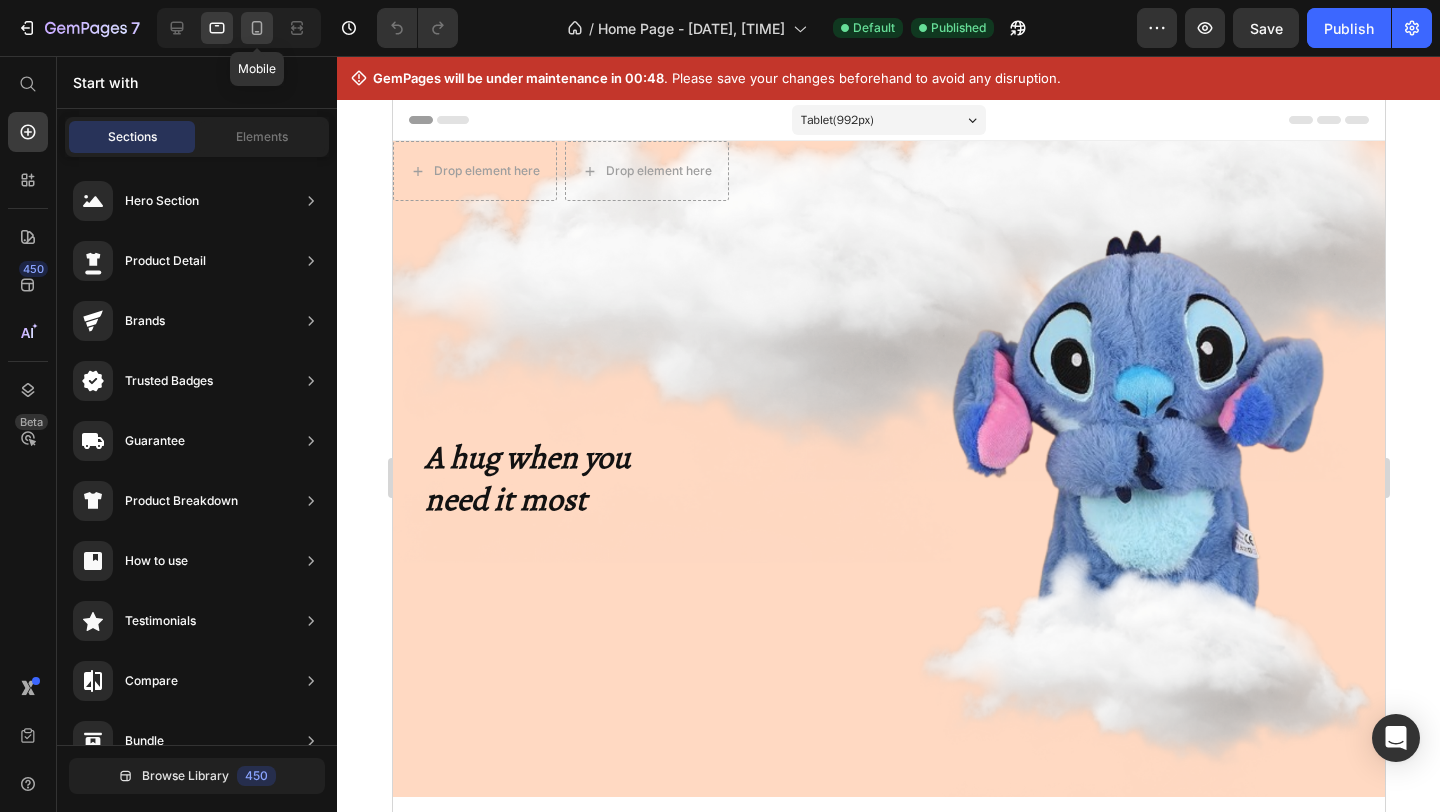 click 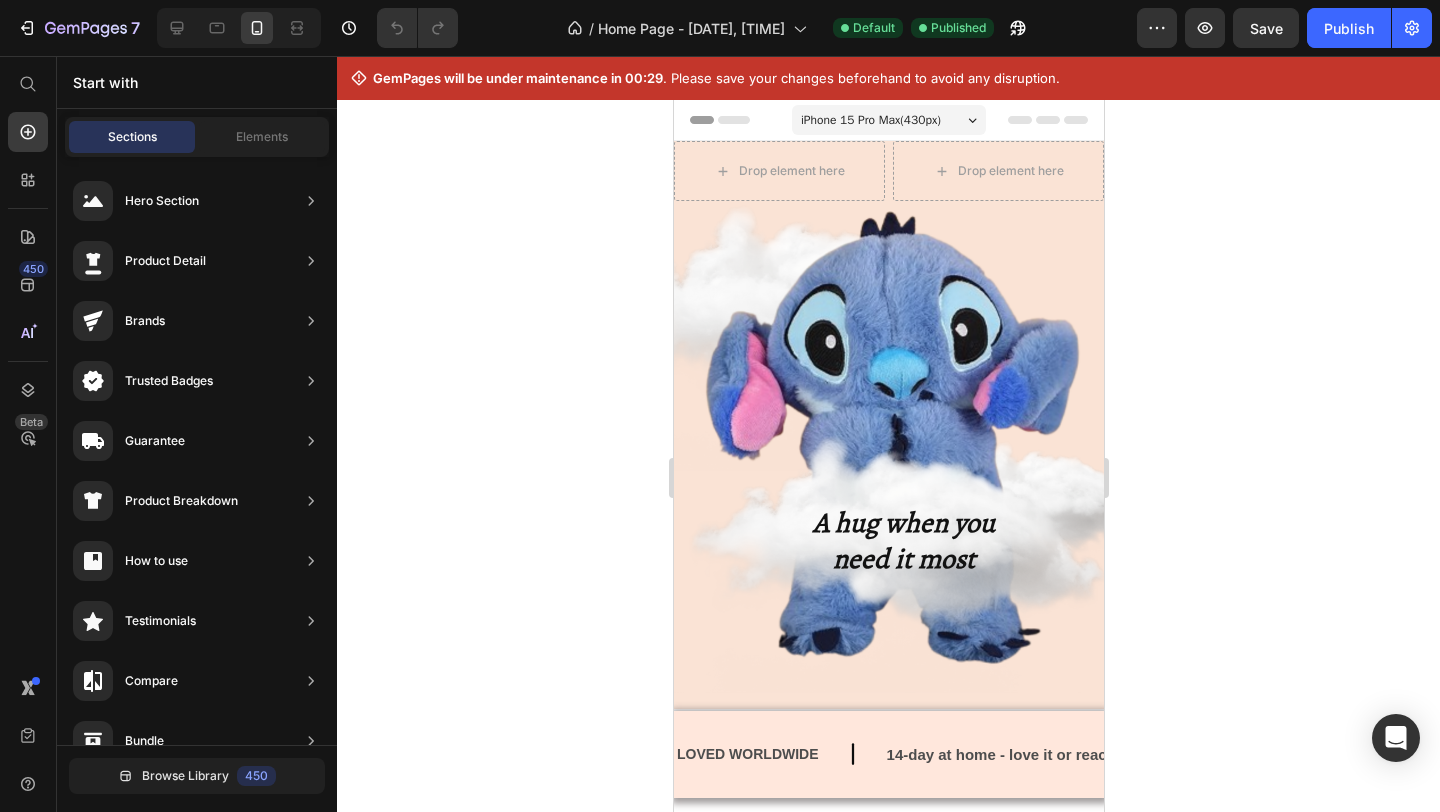 click 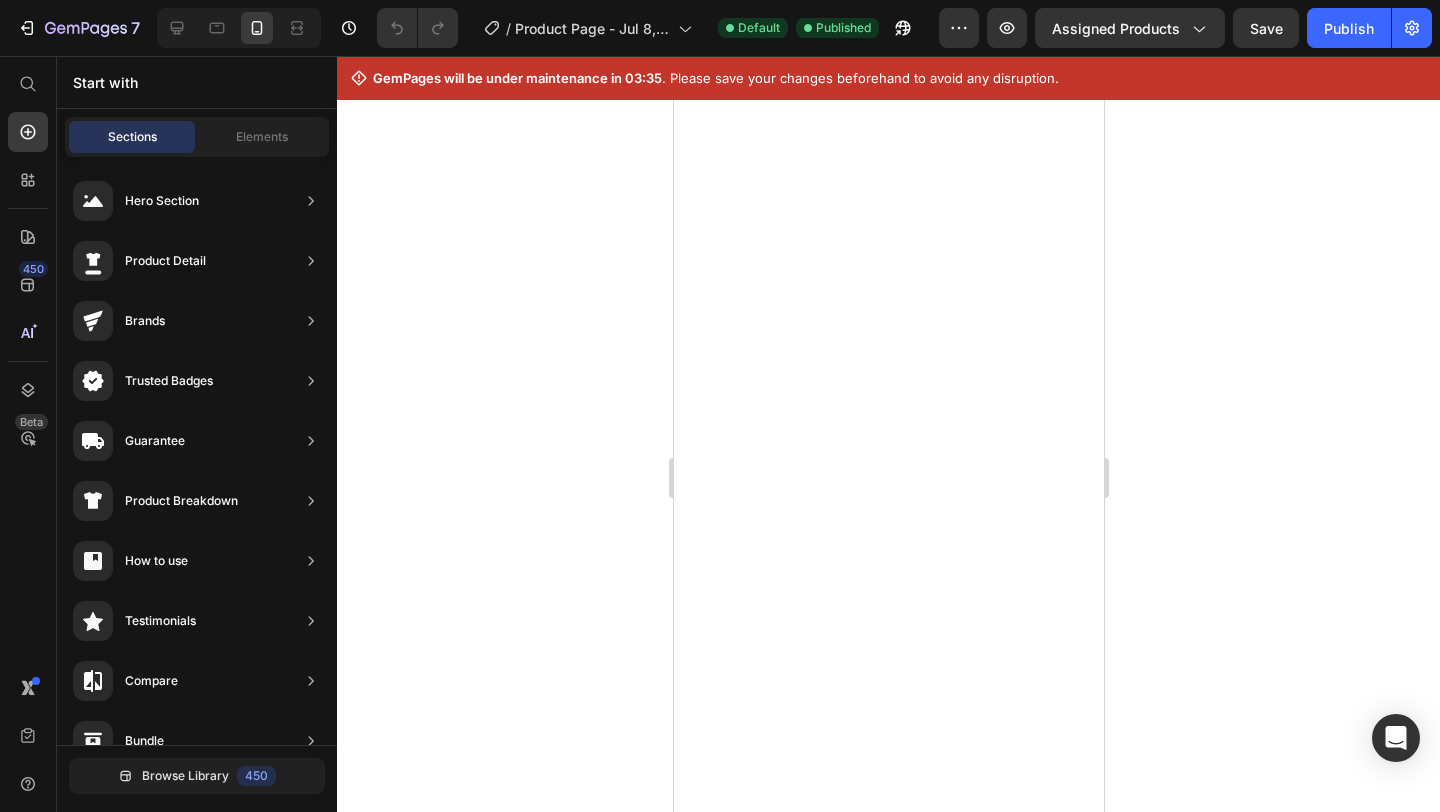 scroll, scrollTop: 0, scrollLeft: 0, axis: both 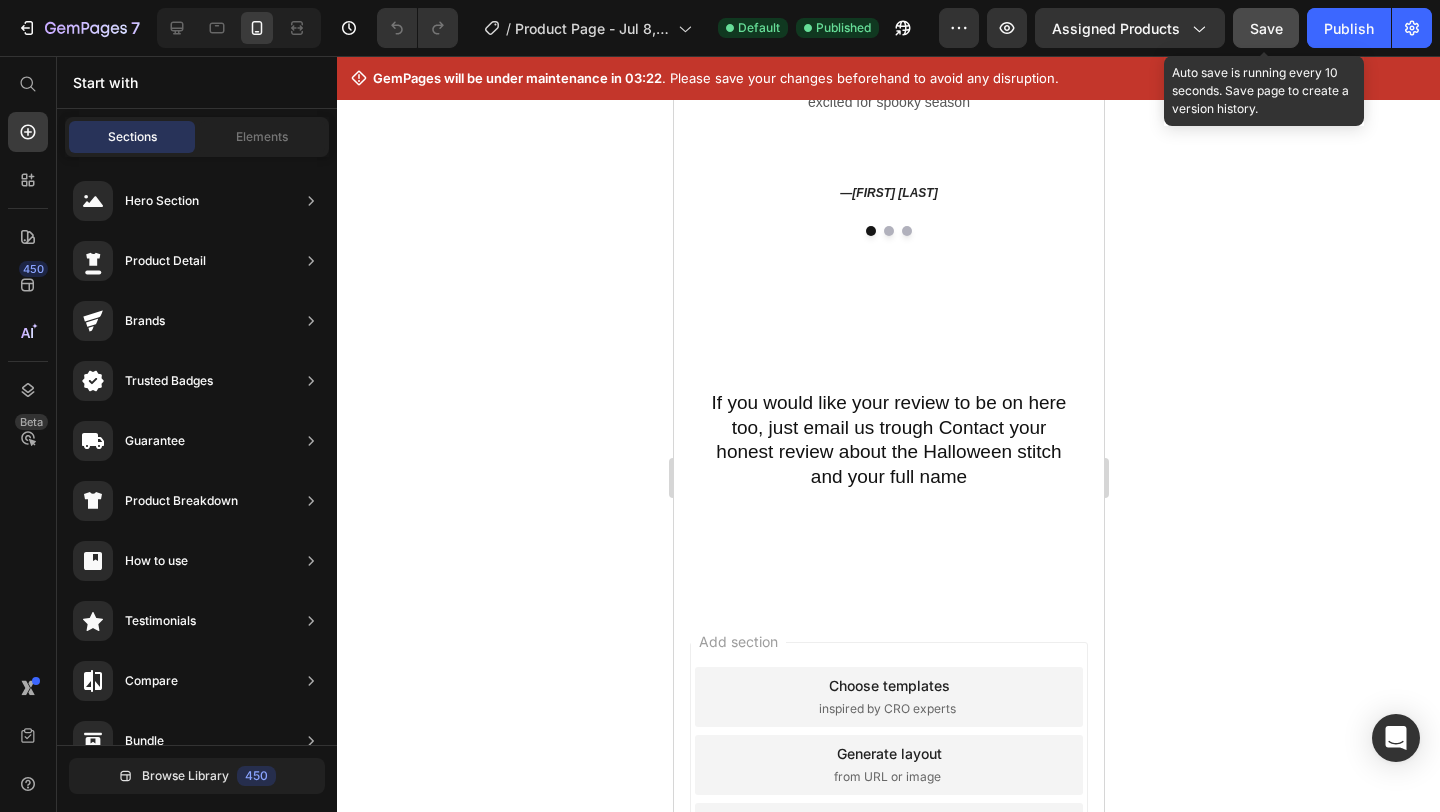 click on "Save" at bounding box center [1266, 28] 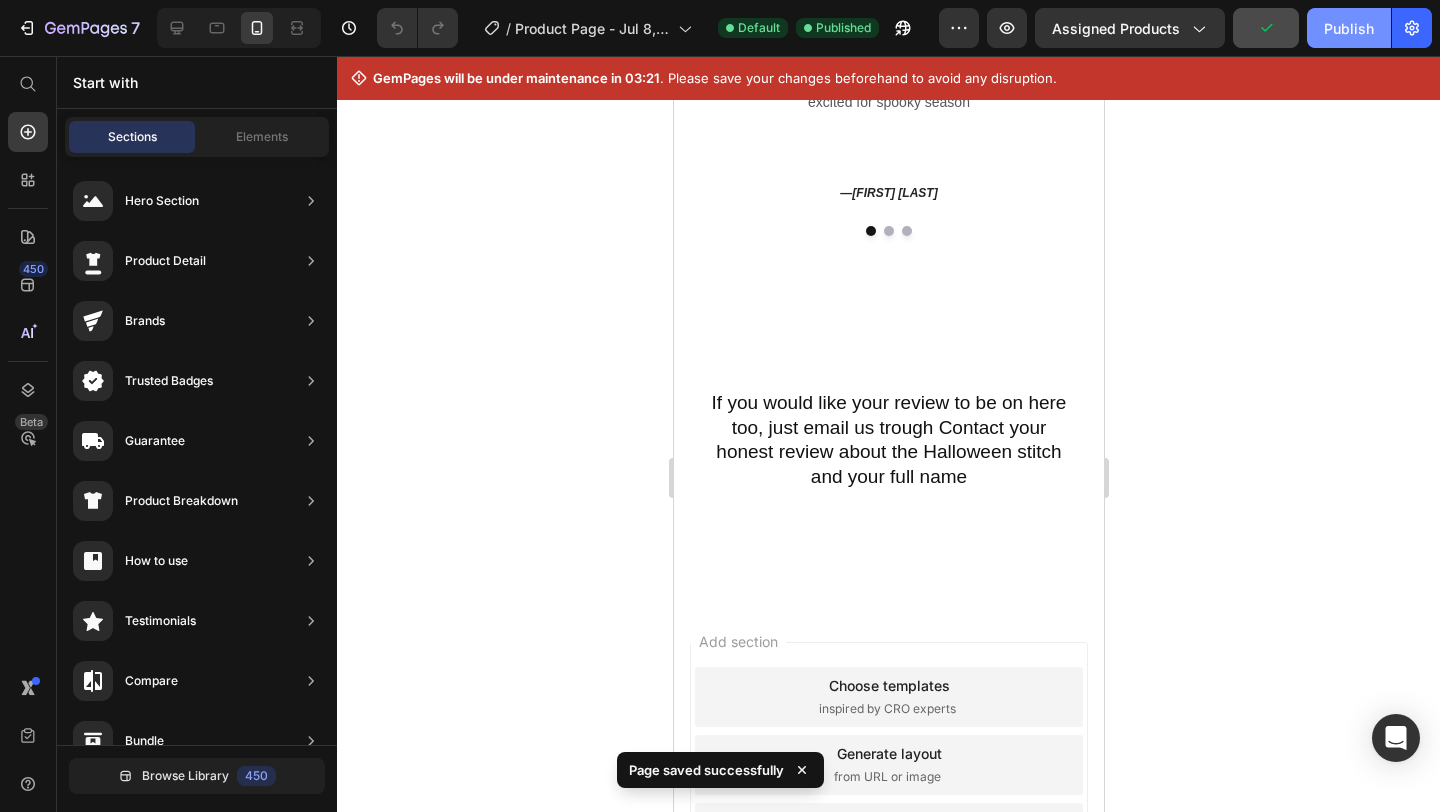 click on "Publish" 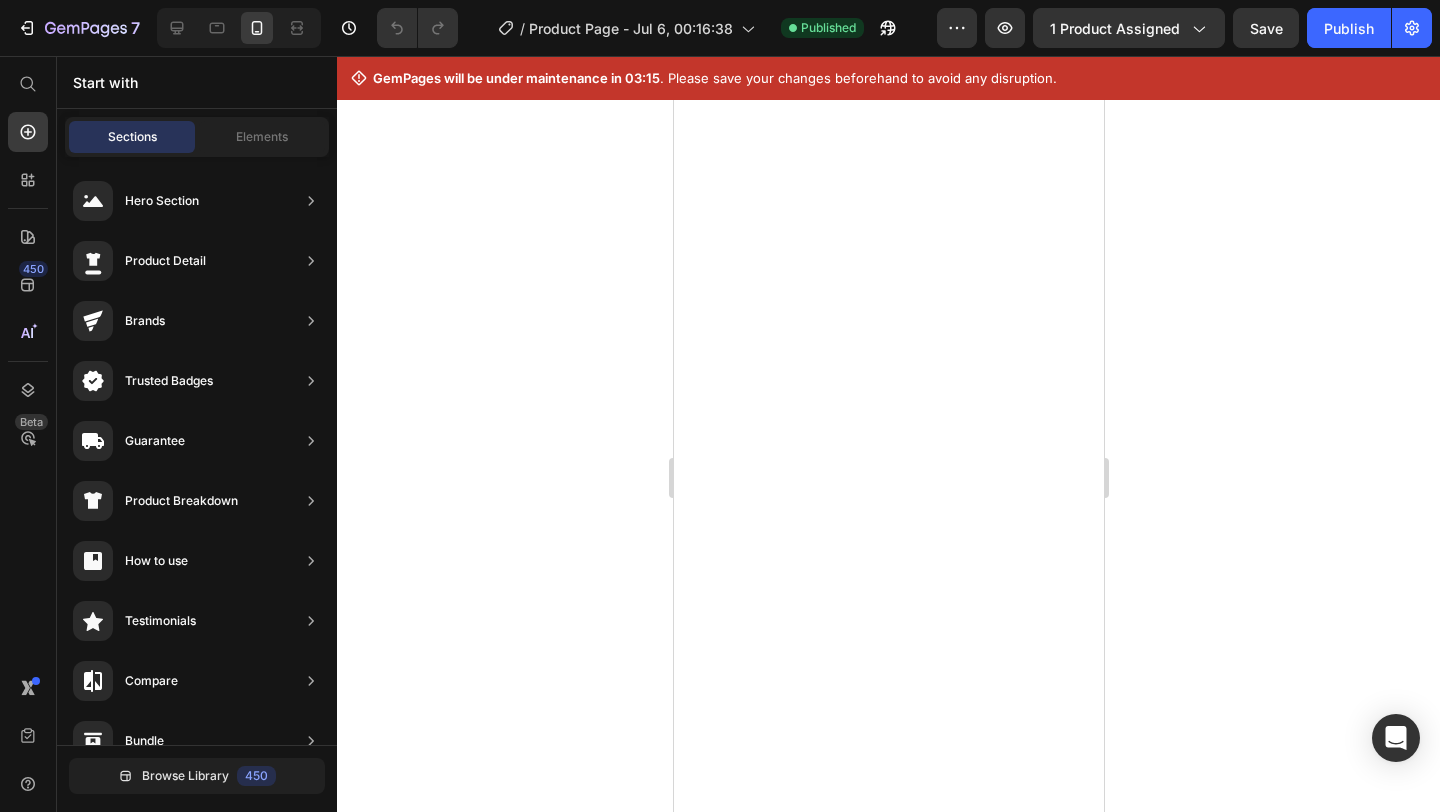 scroll, scrollTop: 0, scrollLeft: 0, axis: both 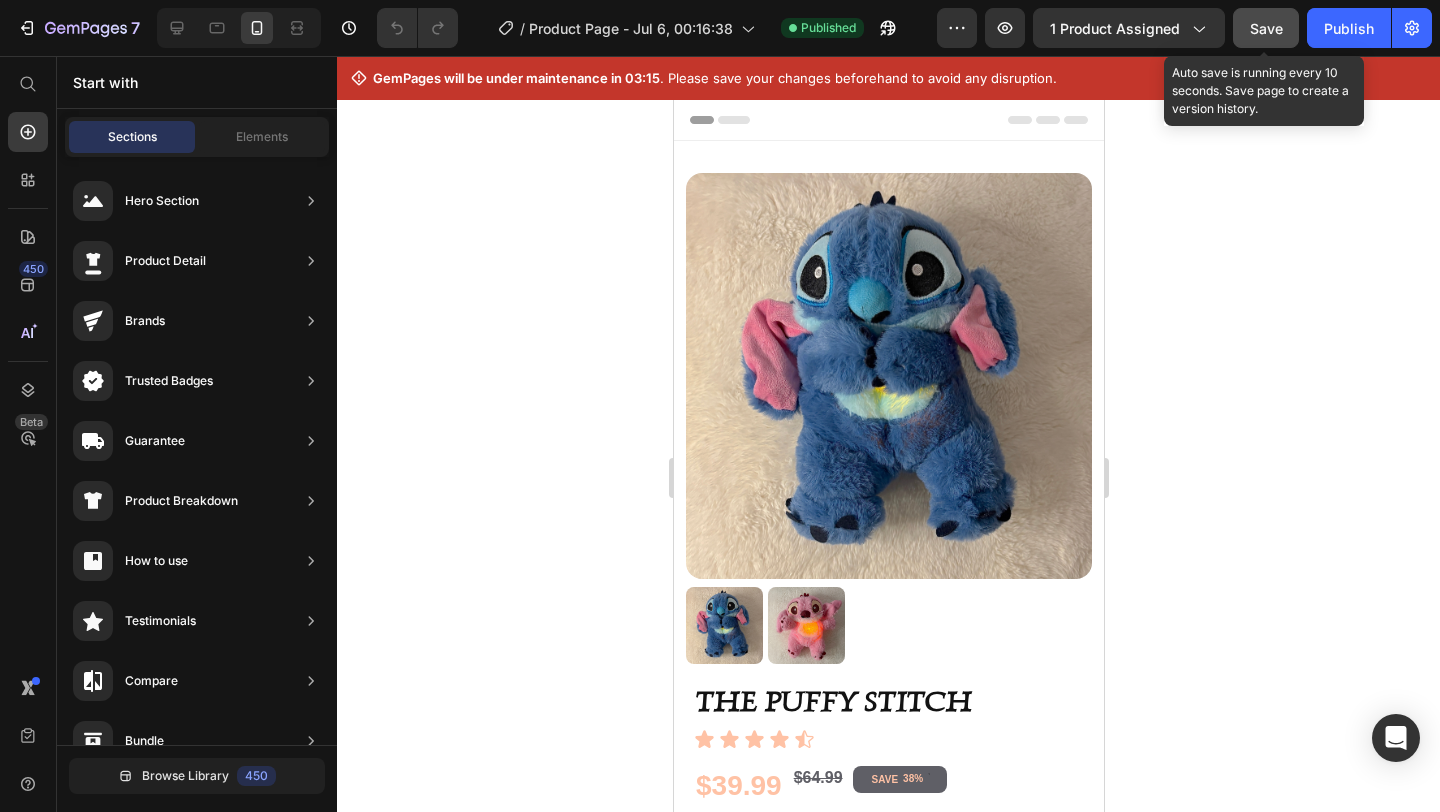 click on "Save" at bounding box center (1266, 28) 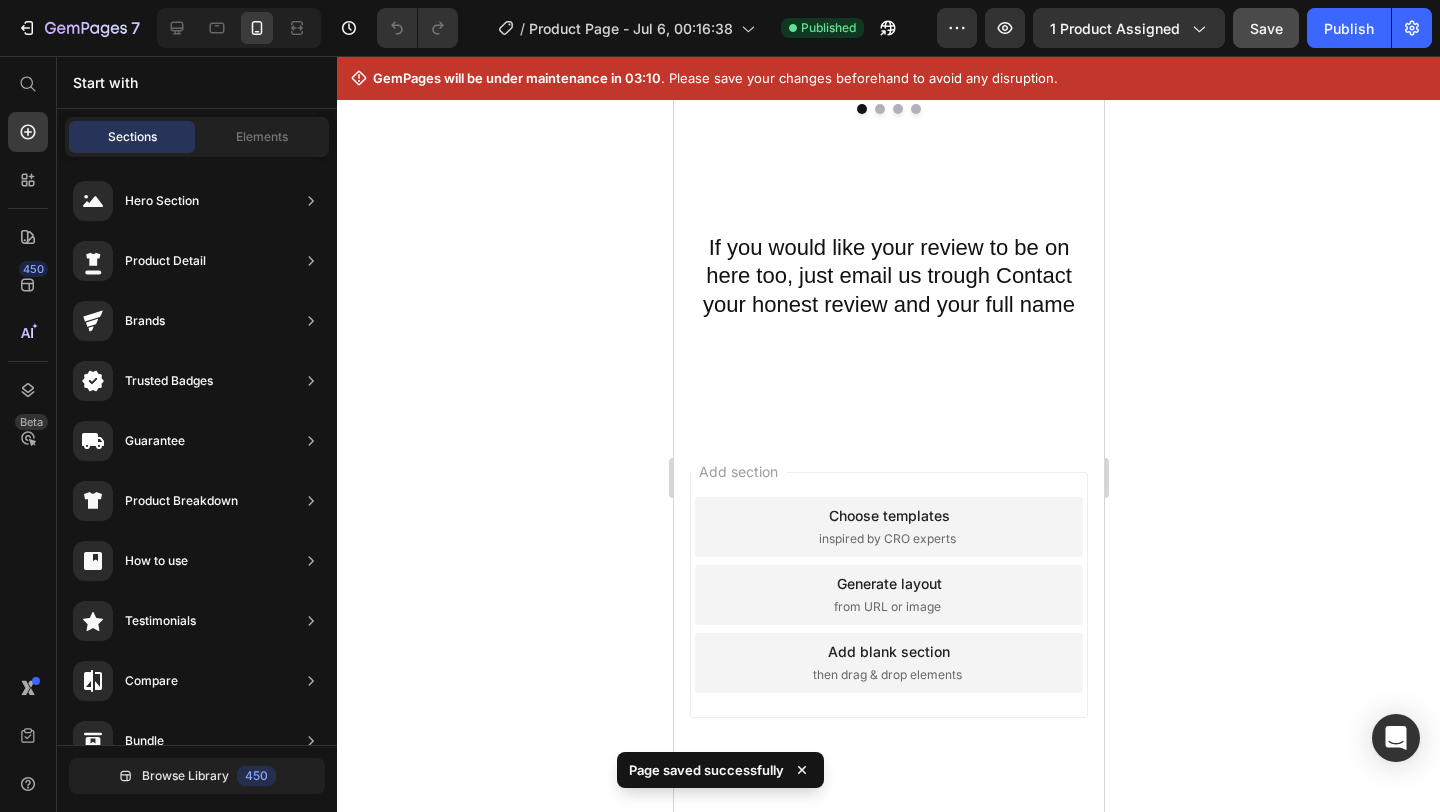 scroll, scrollTop: 3768, scrollLeft: 0, axis: vertical 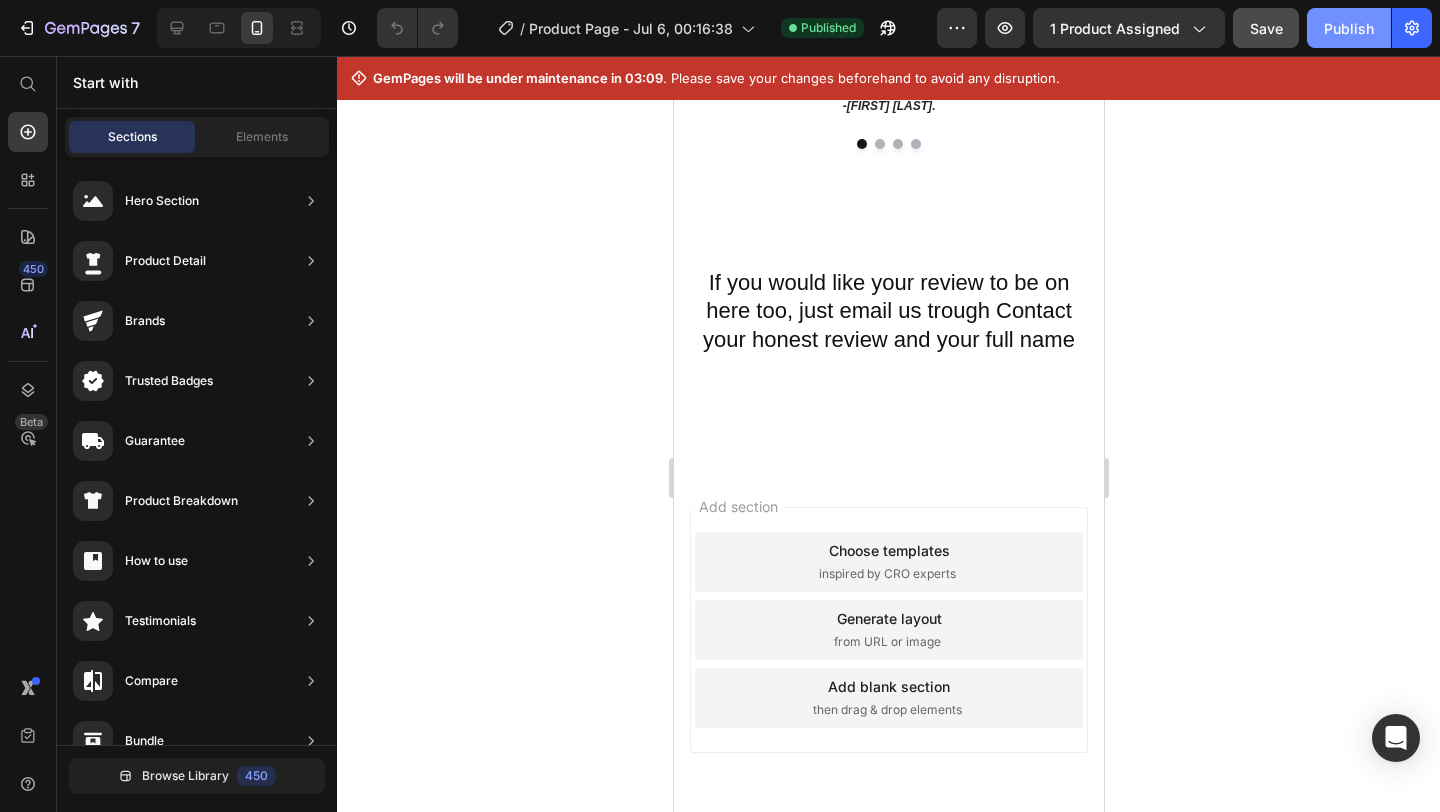 click on "Publish" at bounding box center [1349, 28] 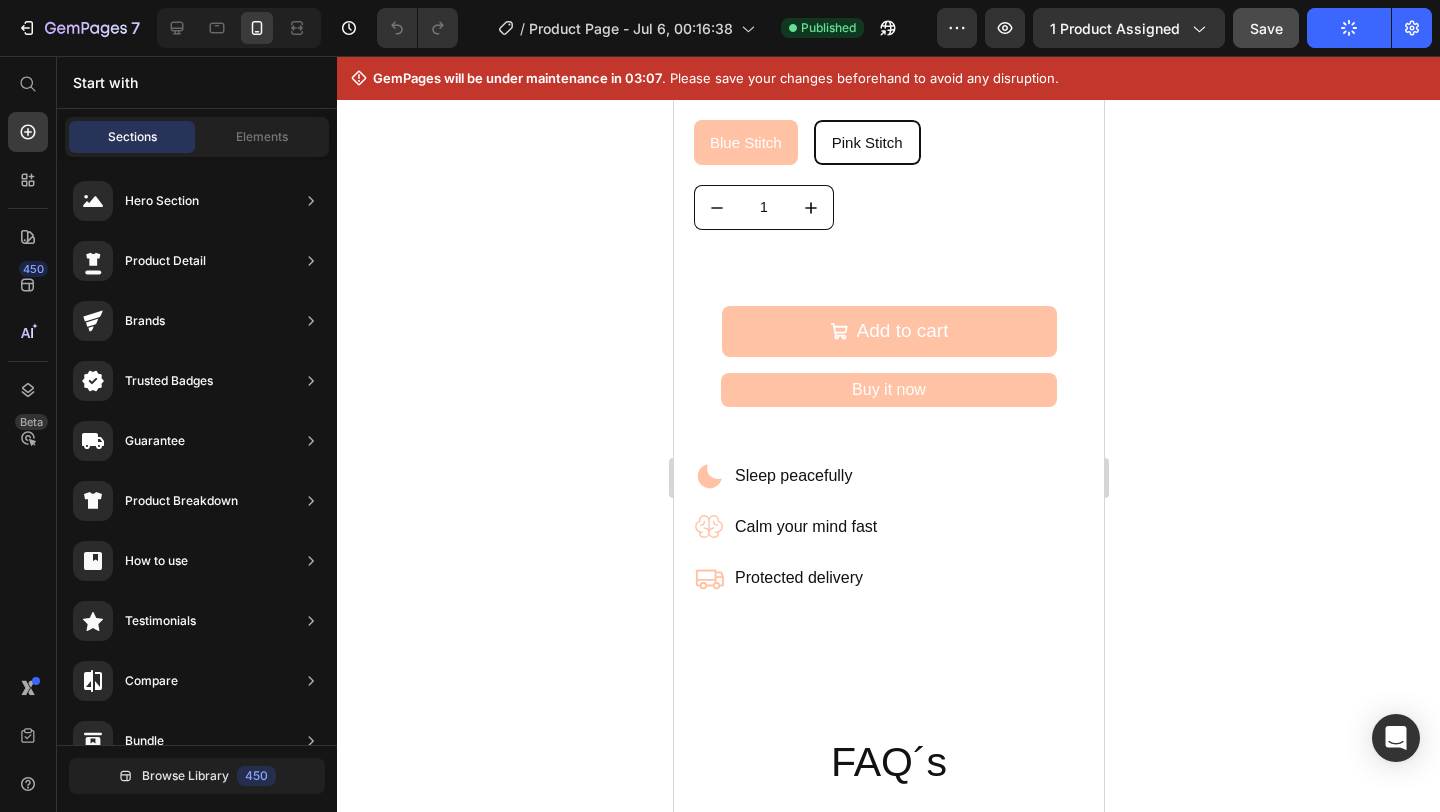 scroll, scrollTop: 0, scrollLeft: 0, axis: both 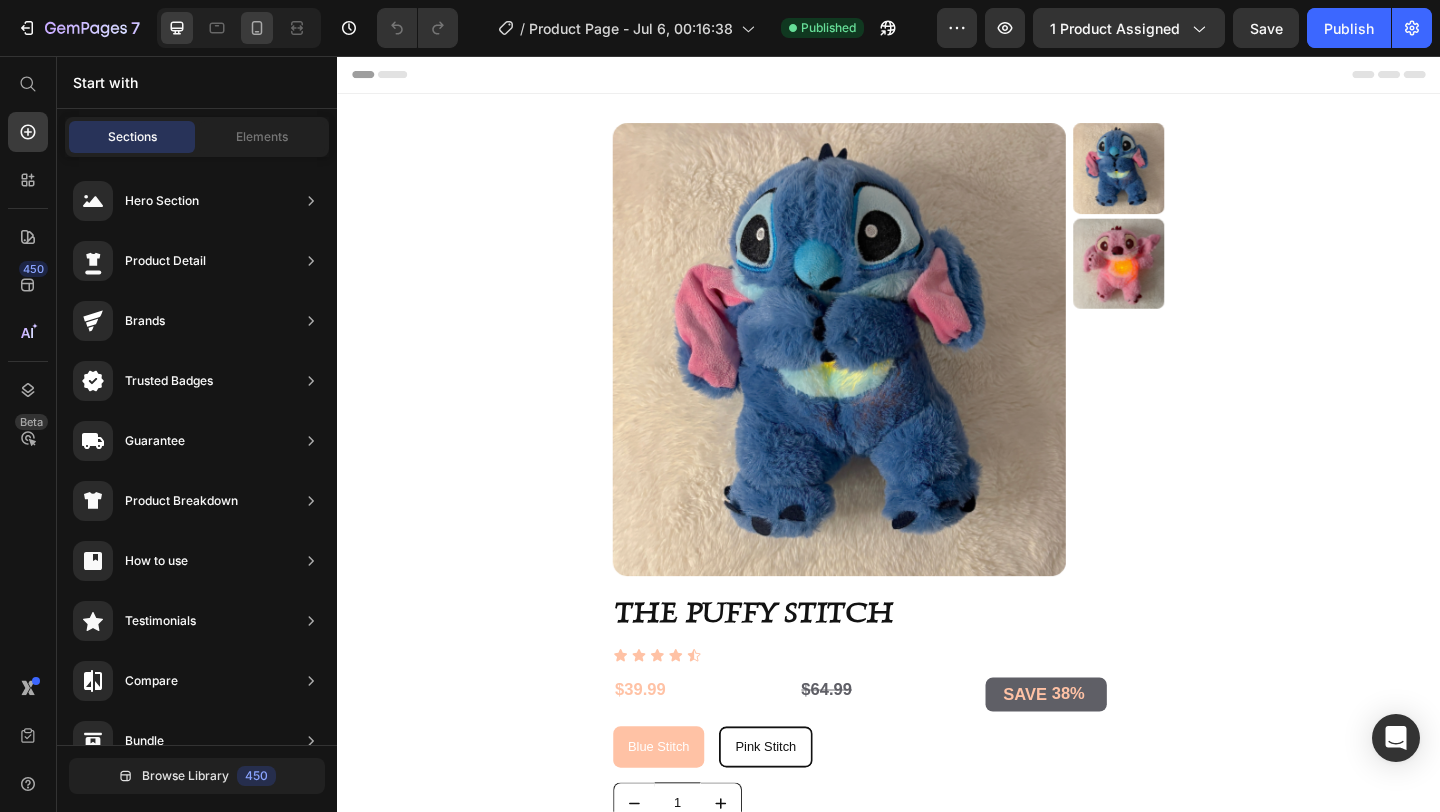 click 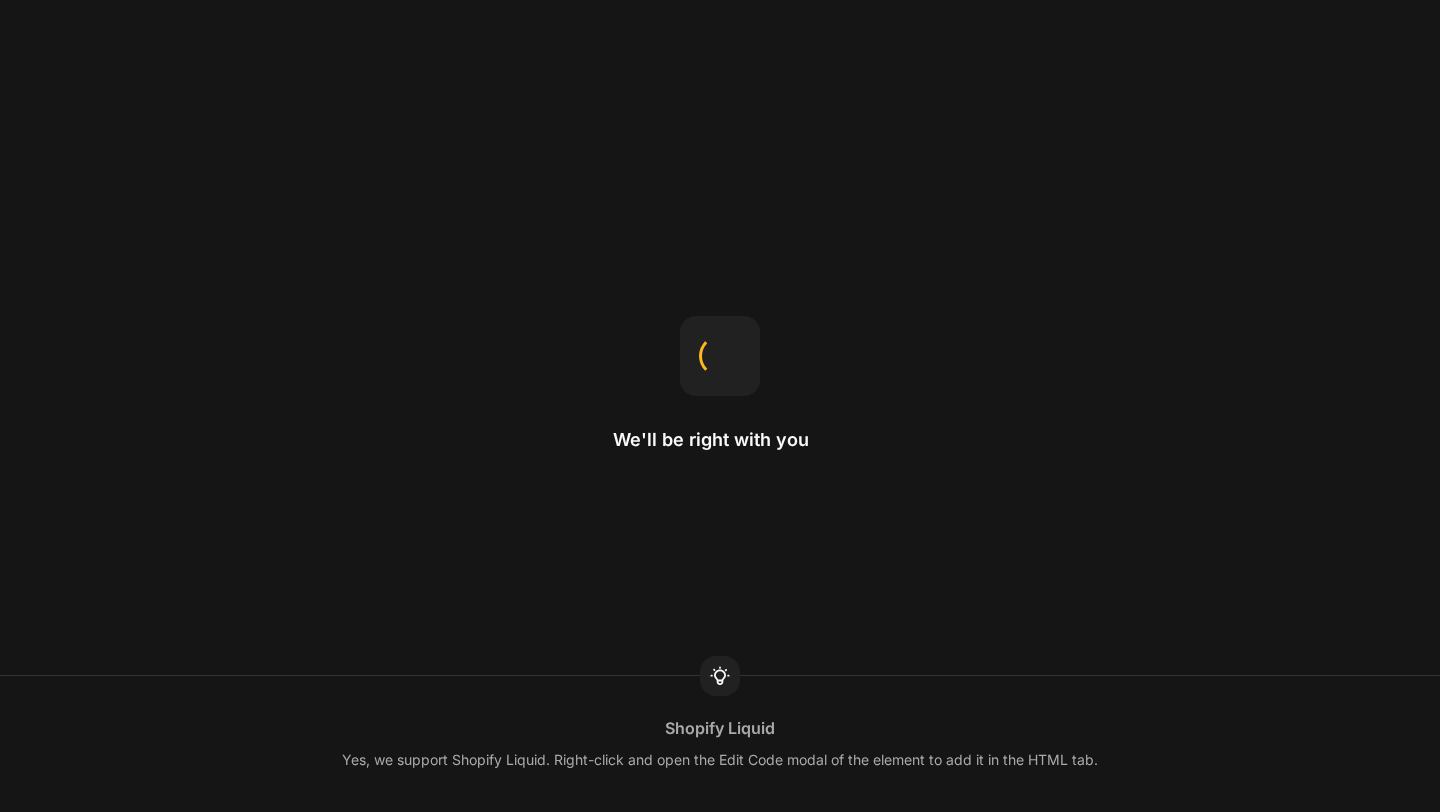 scroll, scrollTop: 0, scrollLeft: 0, axis: both 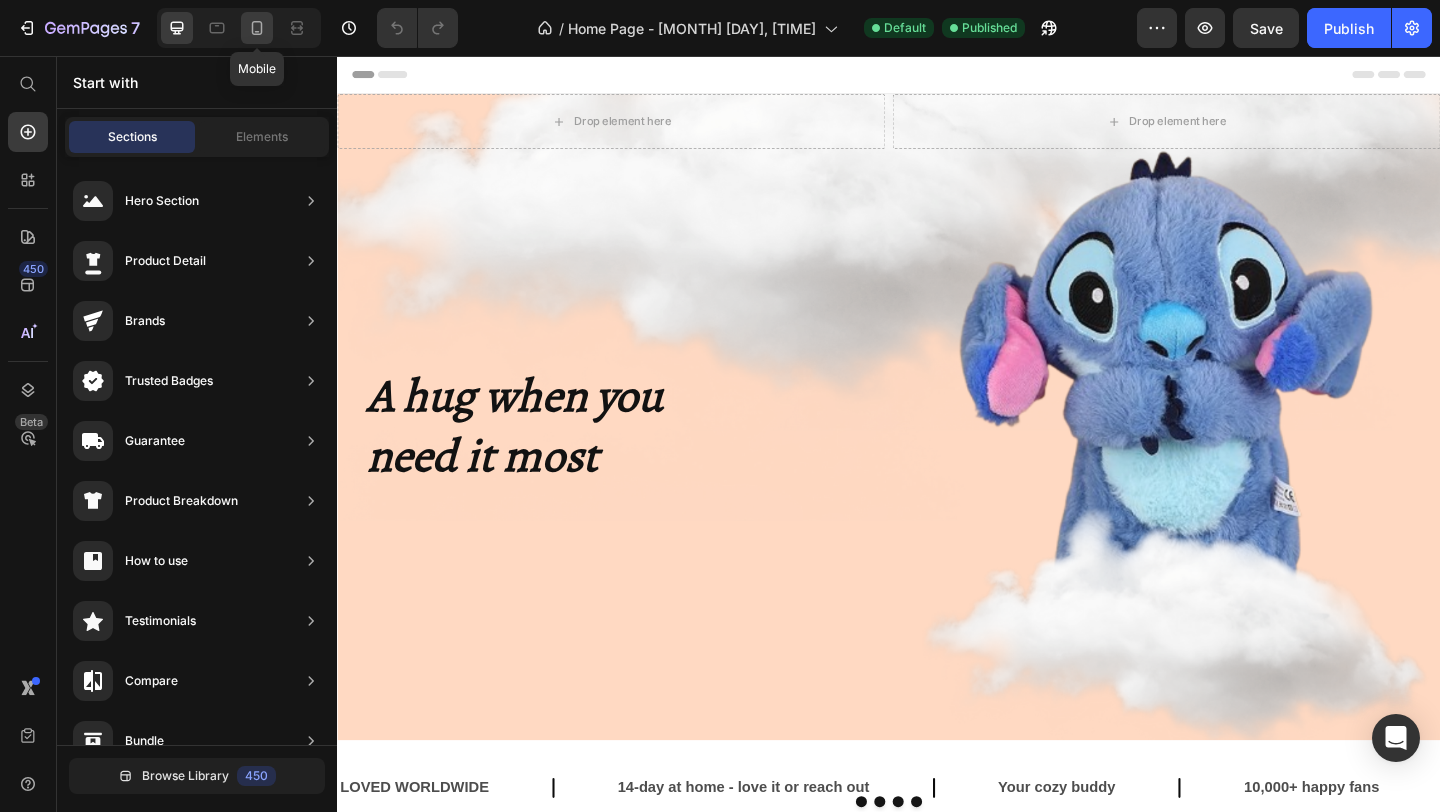 click 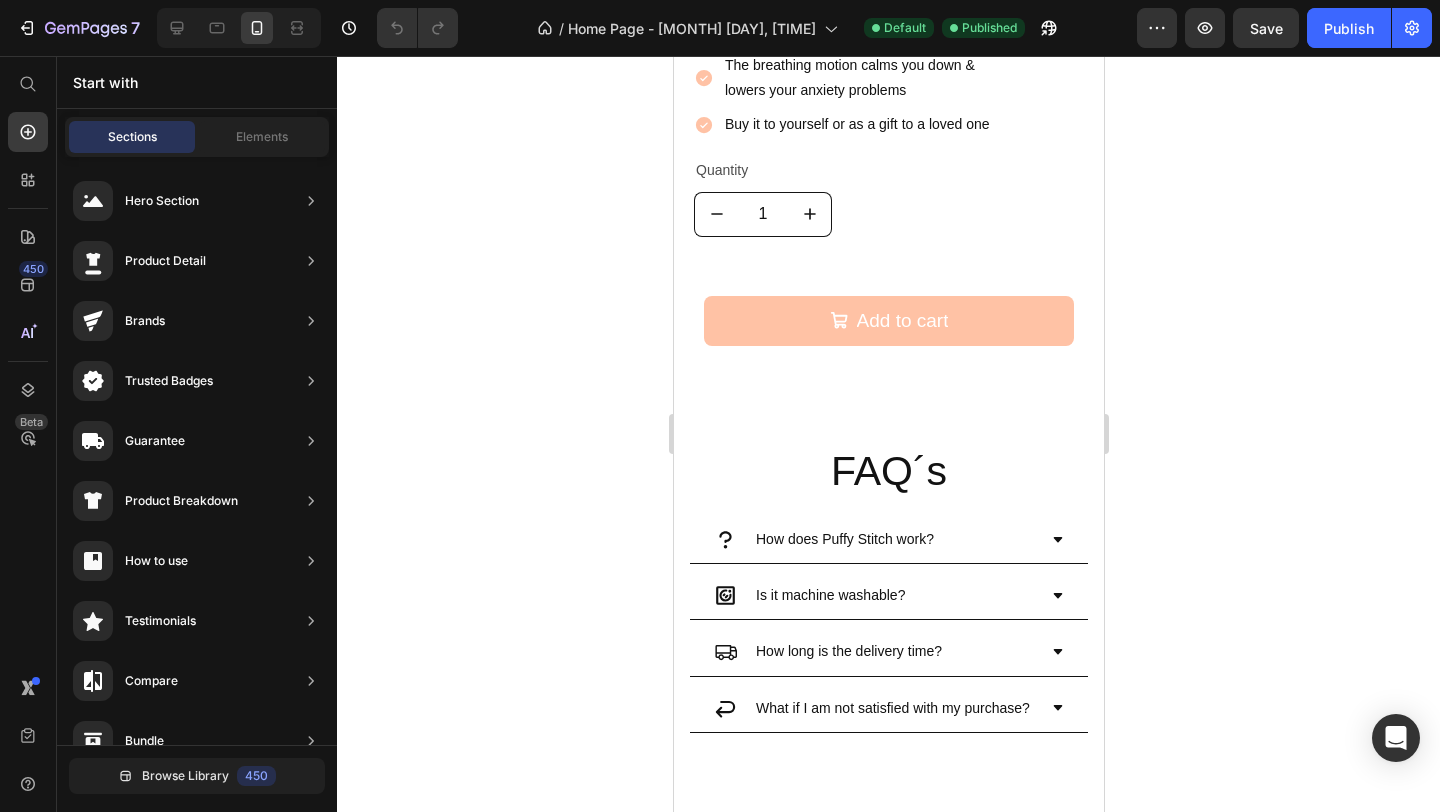 scroll, scrollTop: 0, scrollLeft: 0, axis: both 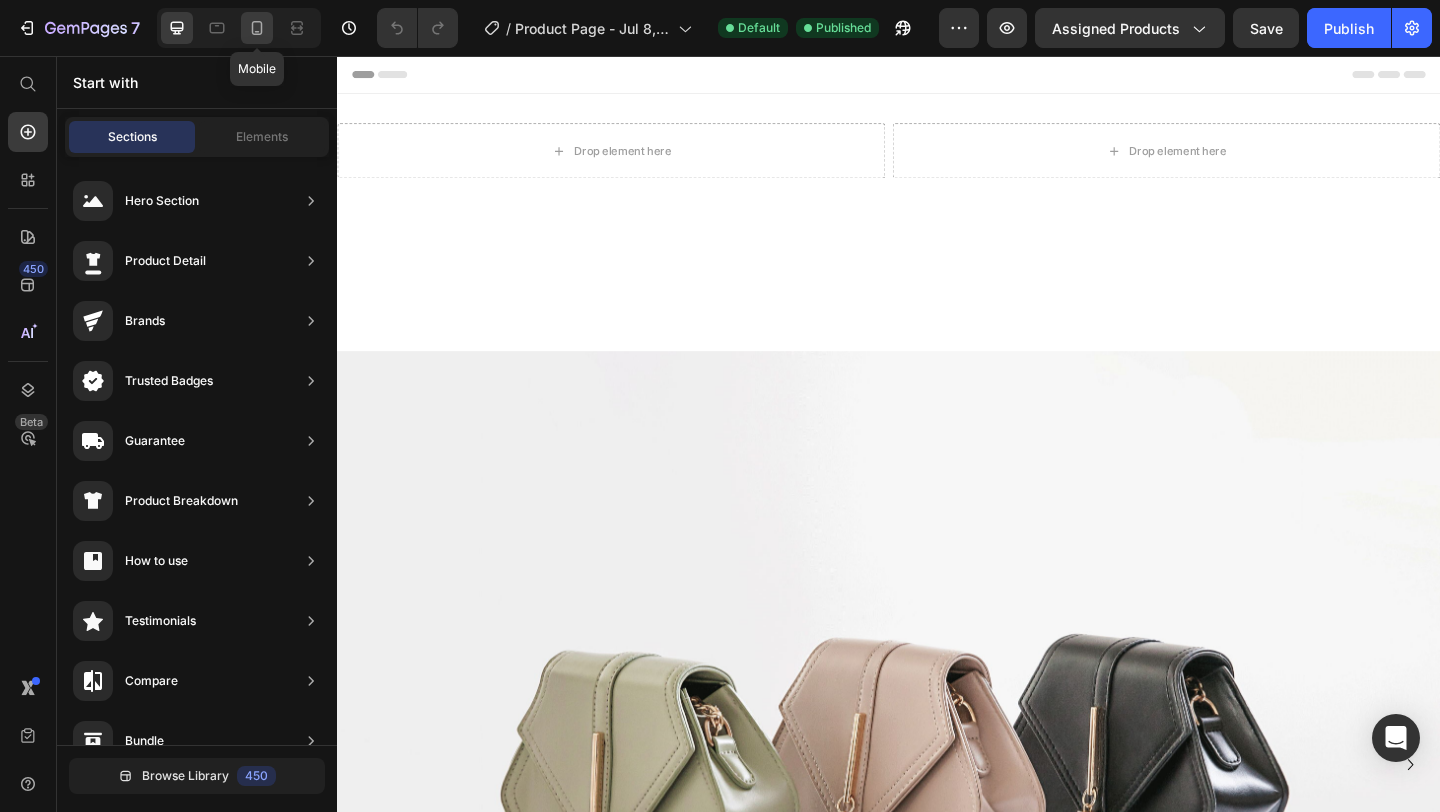 click 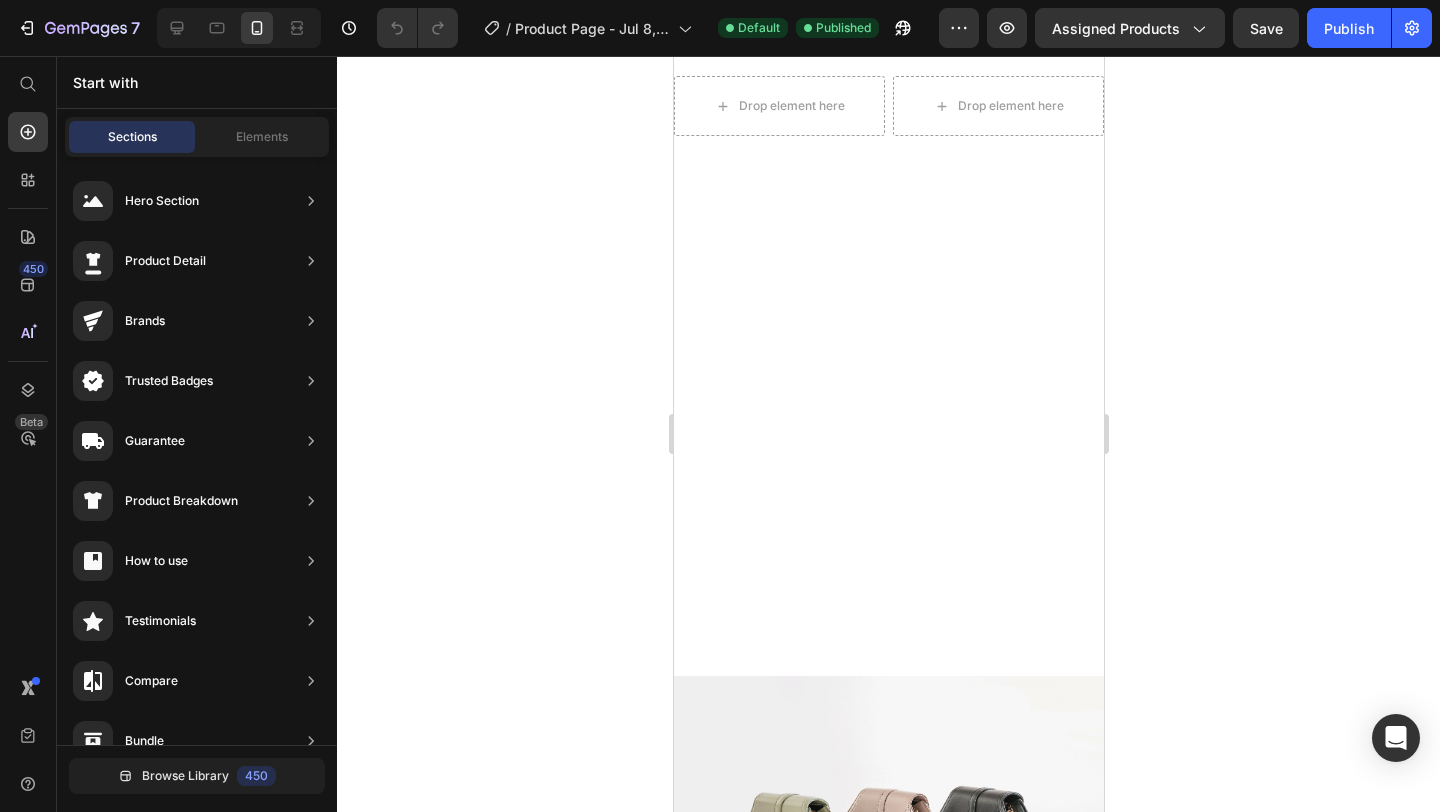 scroll, scrollTop: 0, scrollLeft: 0, axis: both 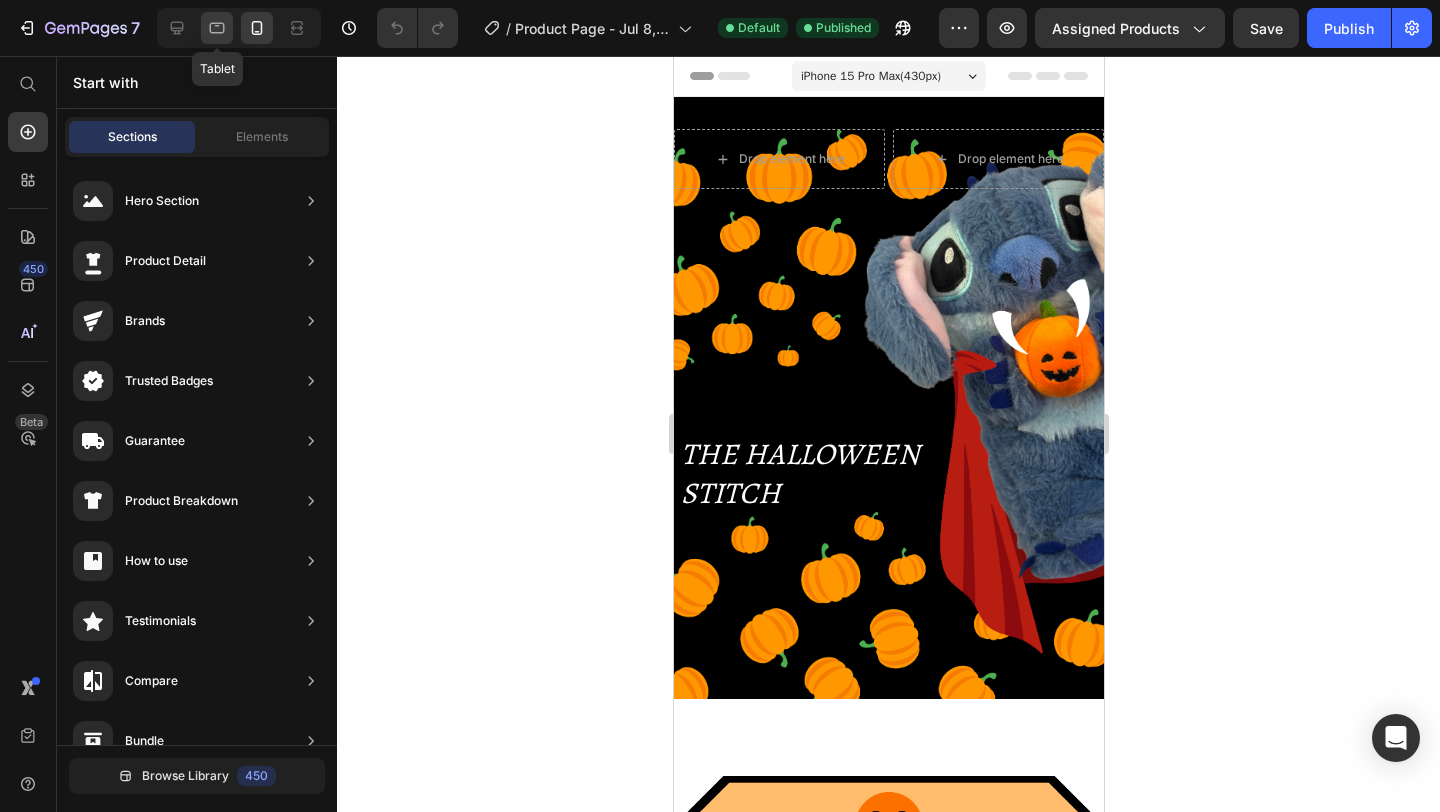 click 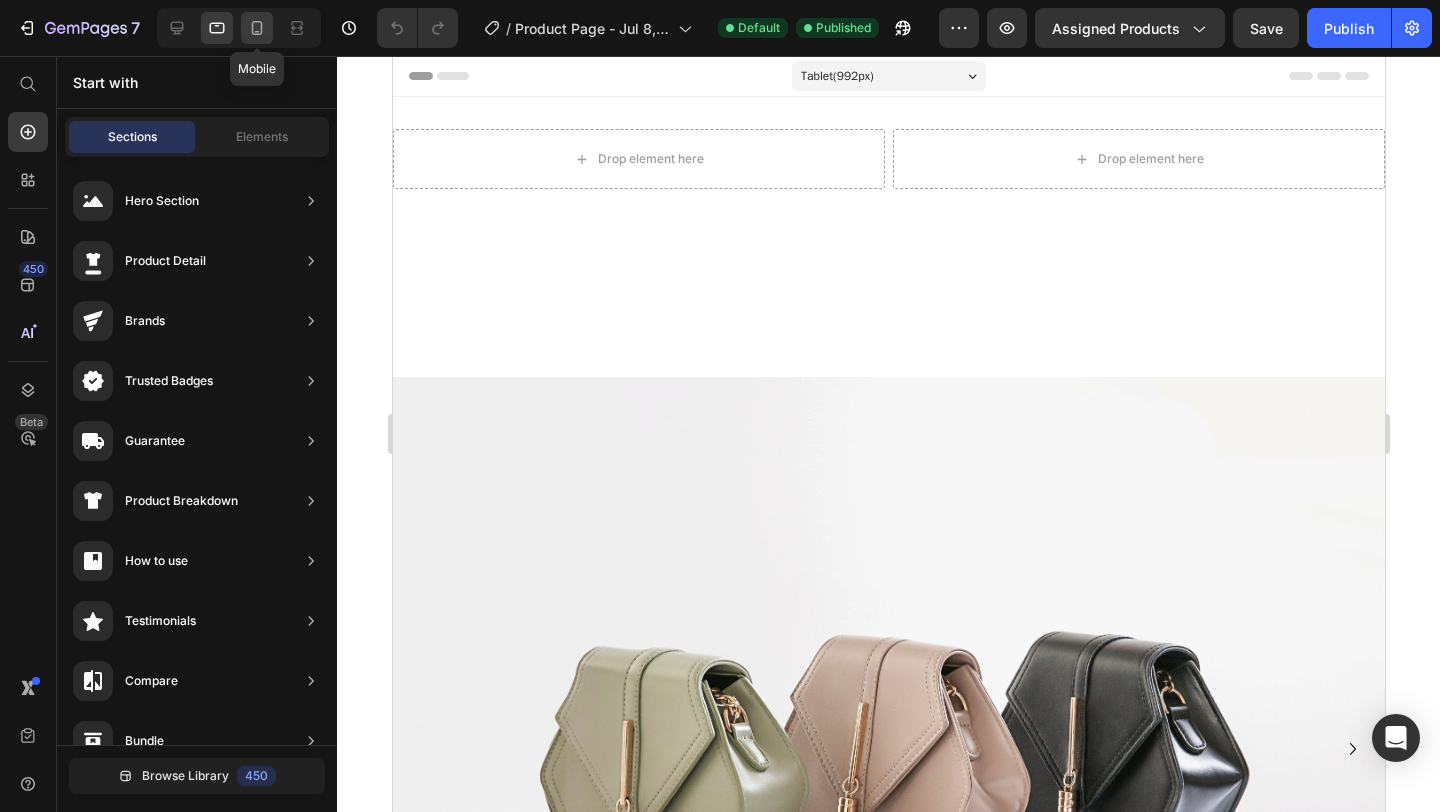 click 